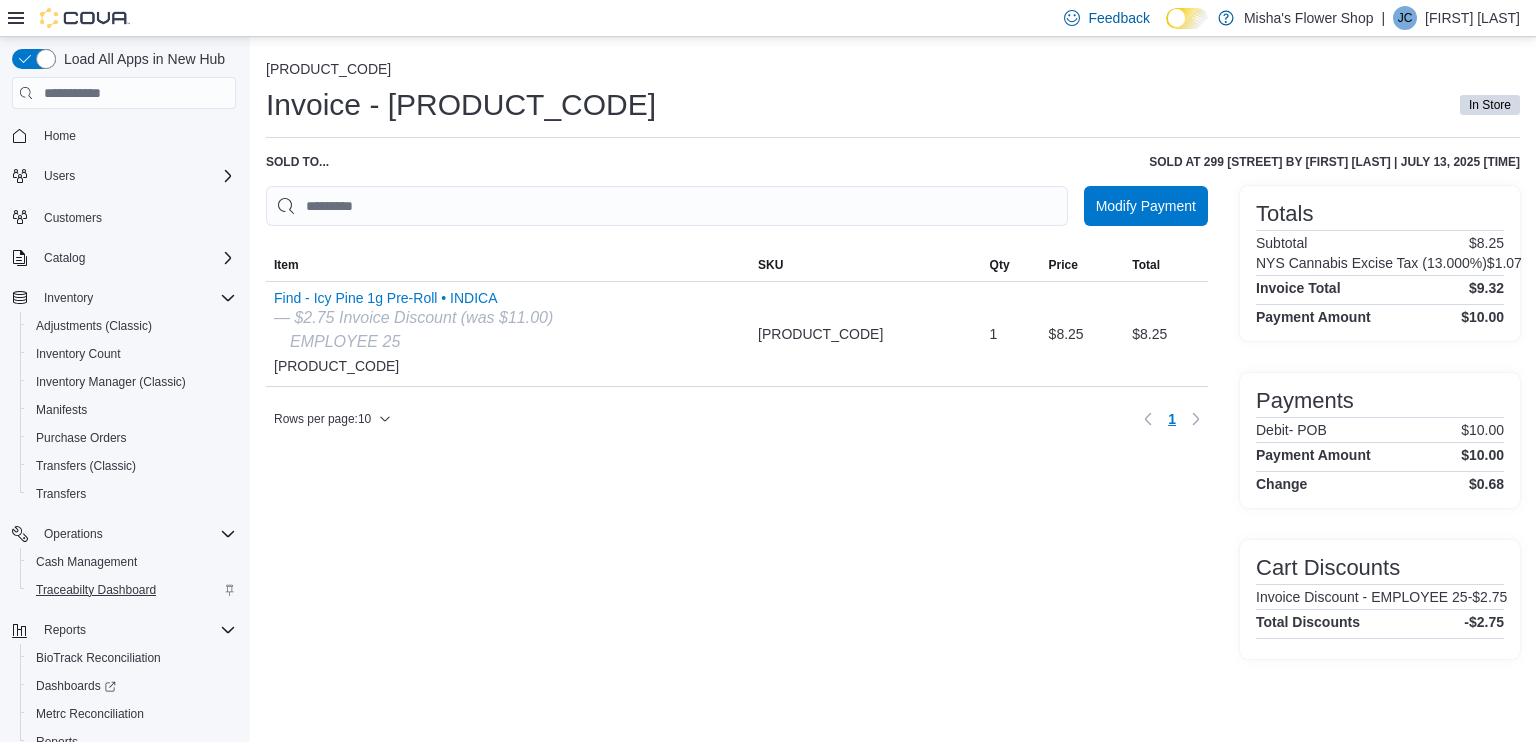 scroll, scrollTop: 0, scrollLeft: 0, axis: both 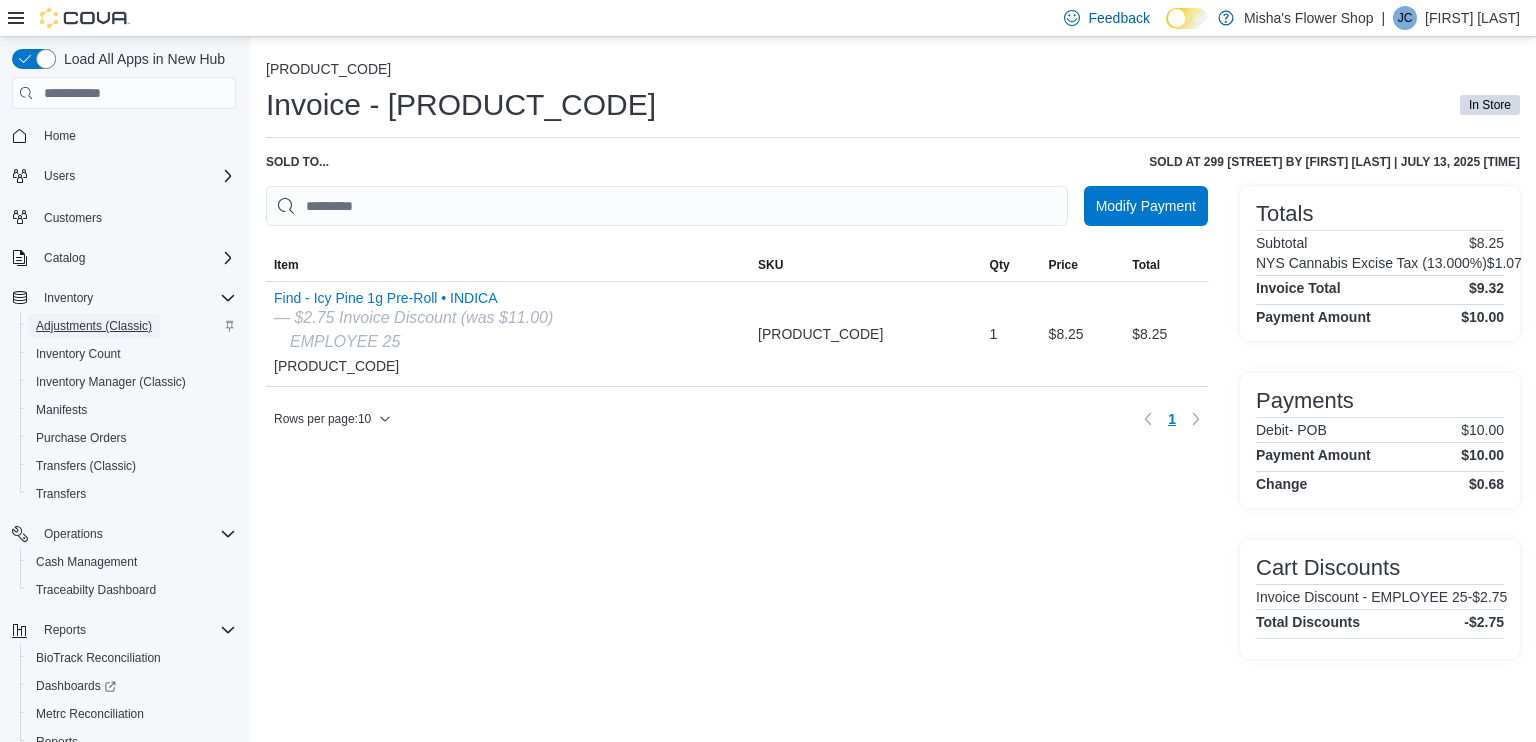 click on "Adjustments (Classic)" at bounding box center [94, 326] 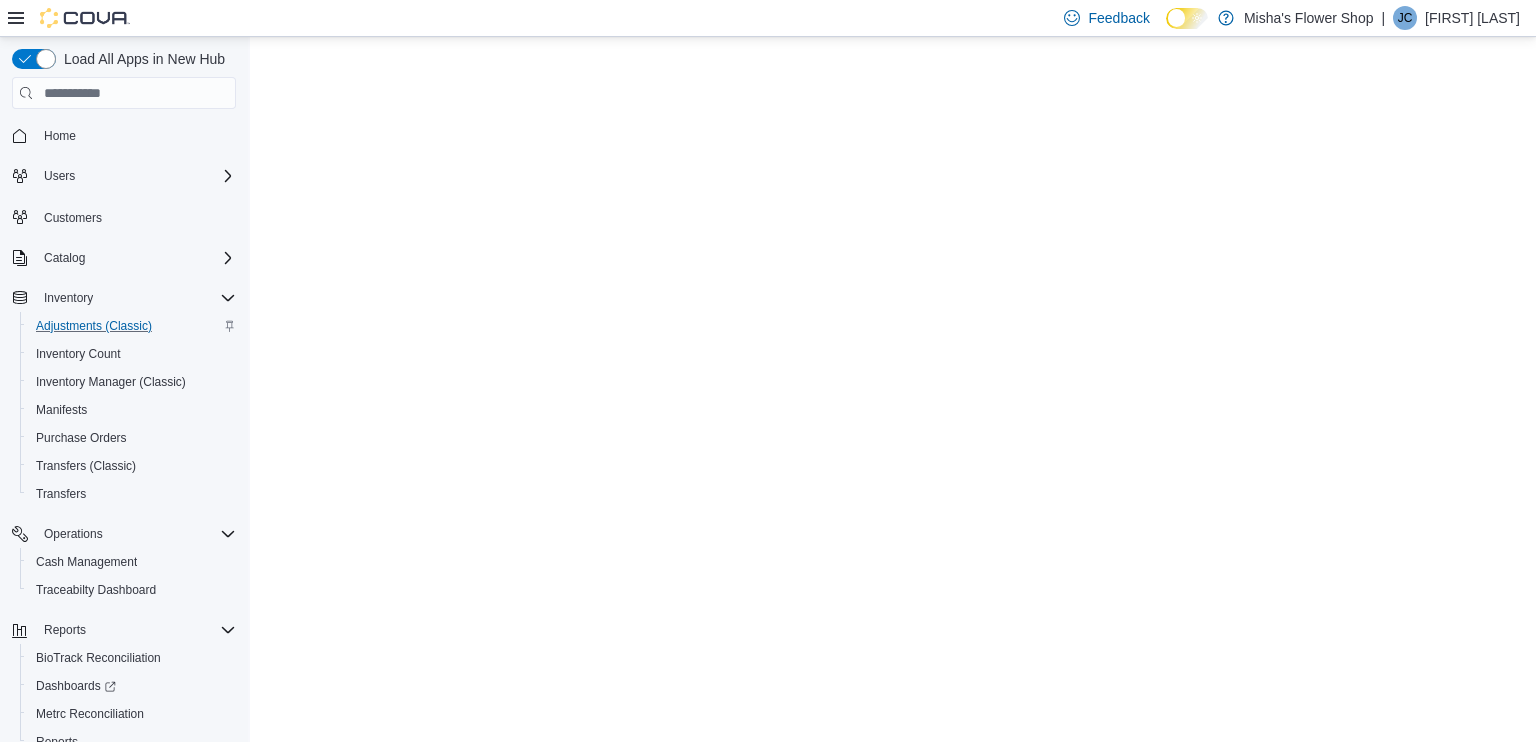 scroll, scrollTop: 0, scrollLeft: 0, axis: both 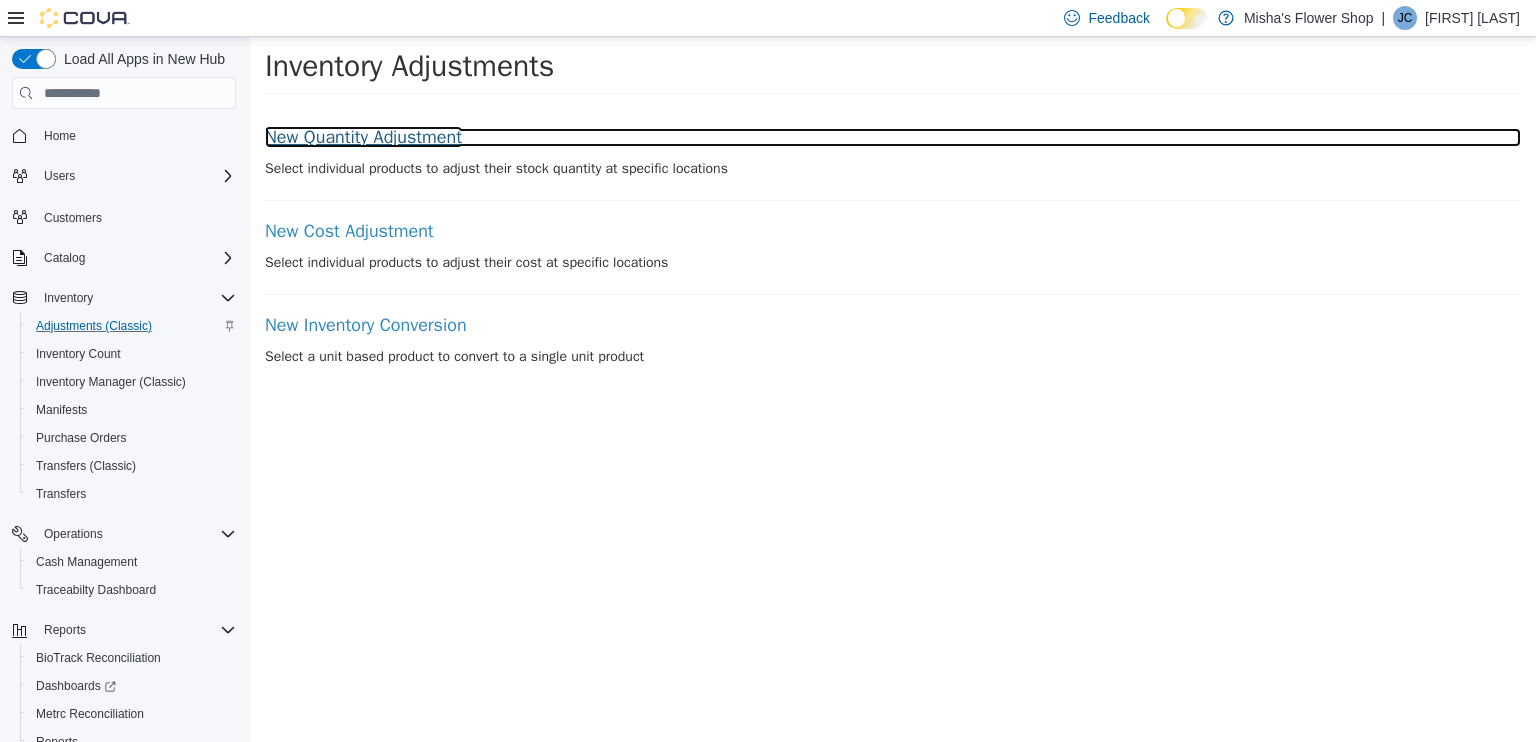 click on "New Quantity Adjustment" at bounding box center (893, 138) 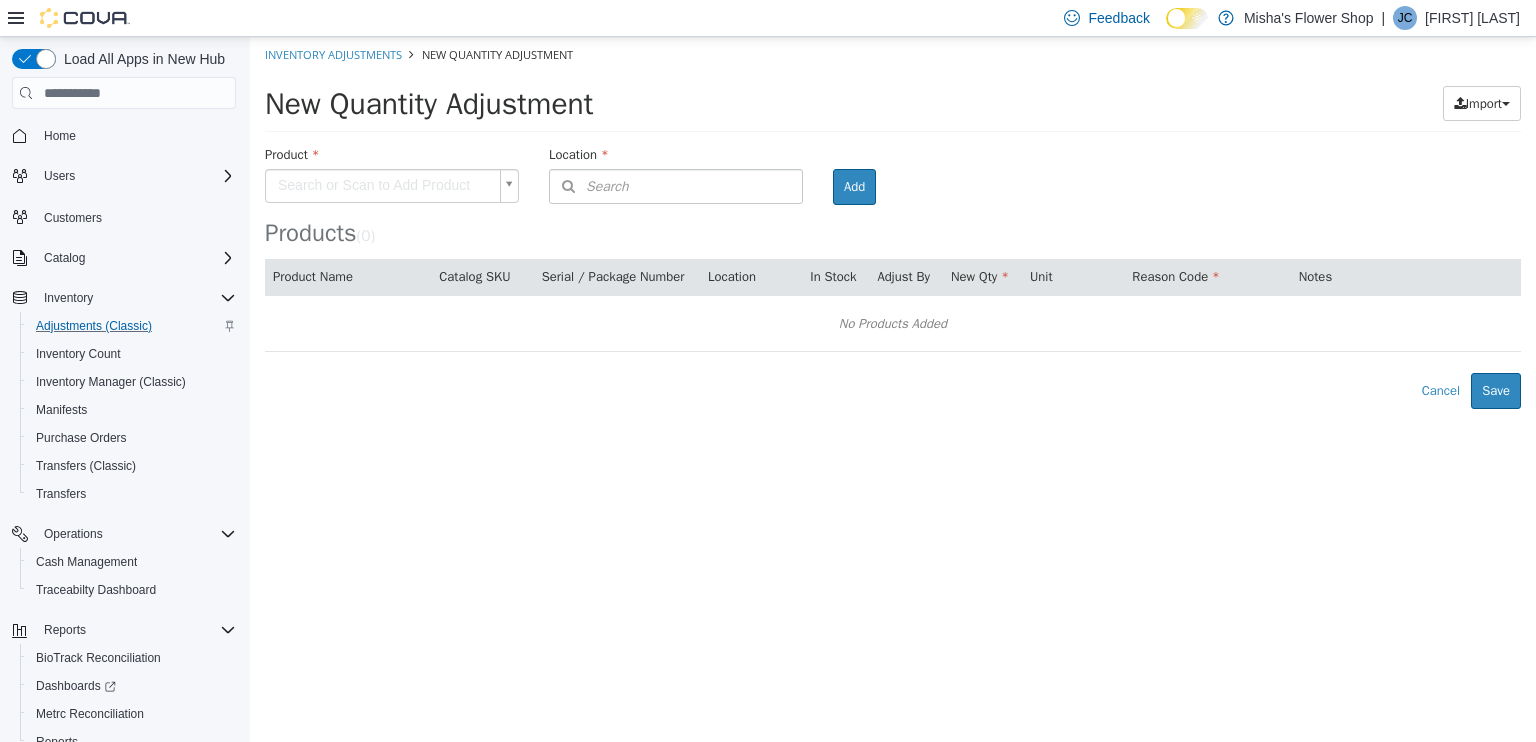 click on "×
Inventory Adjustments
New Quantity Adjustment
New Quantity Adjustment
Import  Inventory Export (.CSV) Package List (.TXT)
Product     Search or Scan to Add Product                             Location Search Type 3 or more characters or browse       Misha's Flower Shop     (1)         299 [STREET]         Room   Add Products  ( 0 ) Product Name Catalog SKU Serial / Package Number Location In Stock Adjust By New Qty Unit Reason Code Notes No Products Added Error saving adjustment please resolve the errors above. Cancel Save" at bounding box center (893, 223) 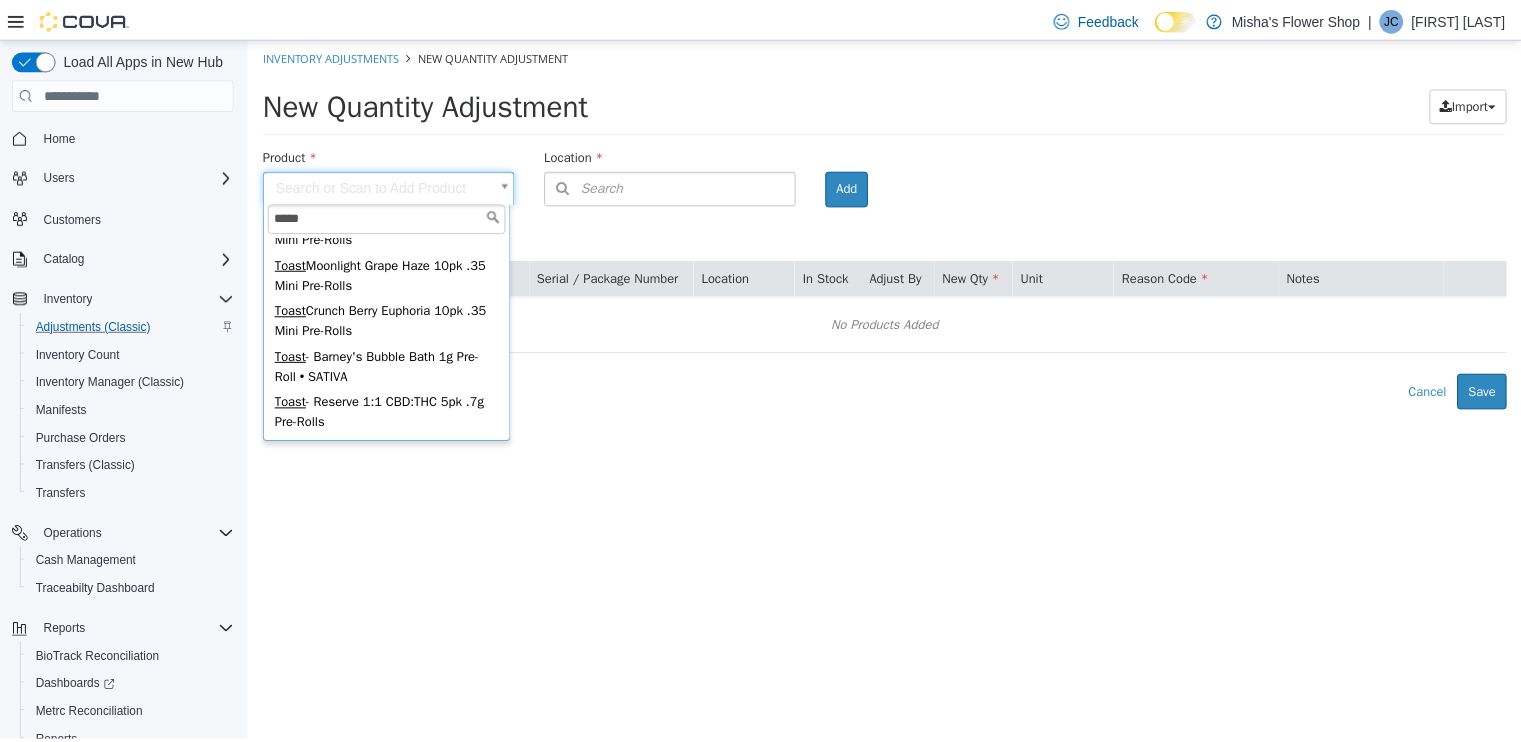scroll, scrollTop: 661, scrollLeft: 0, axis: vertical 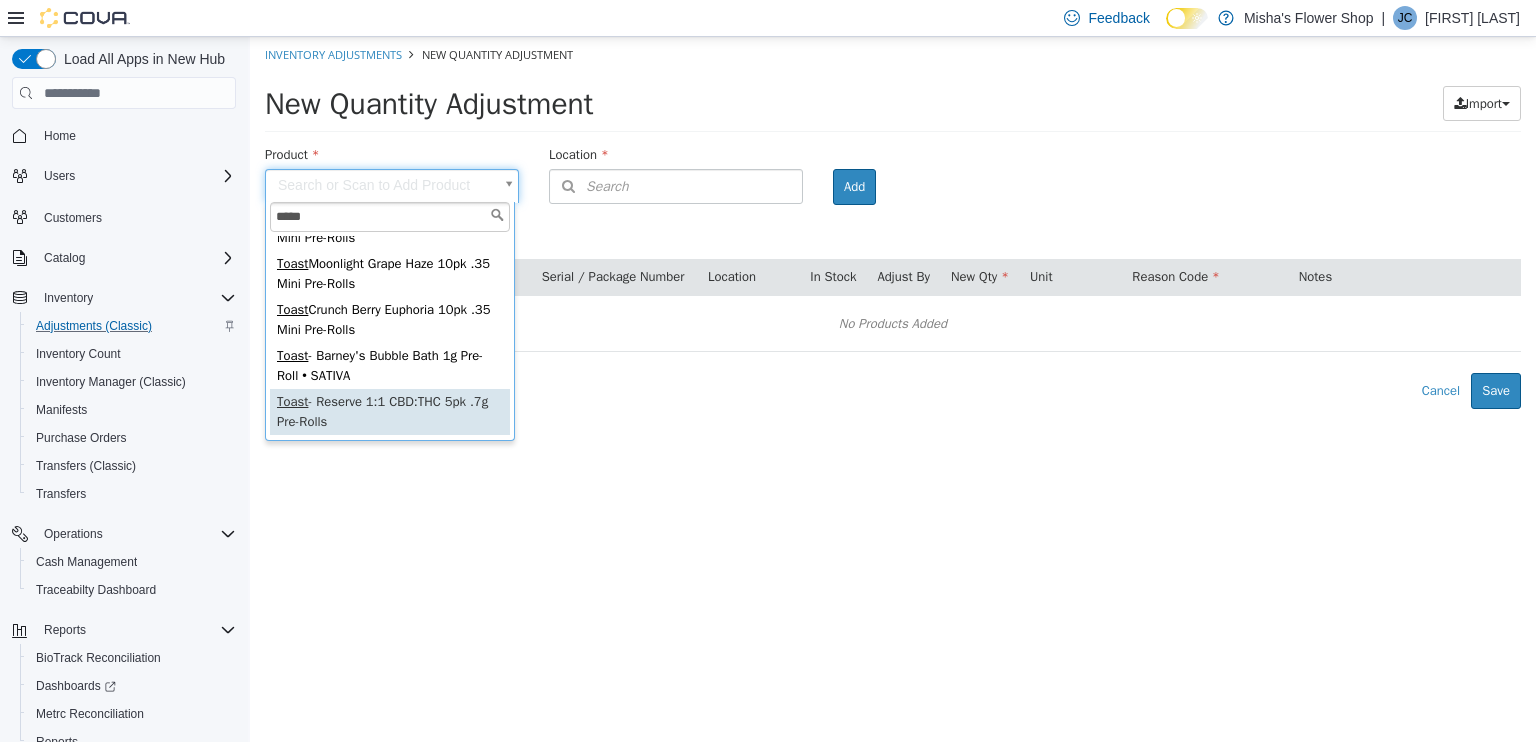 type on "*****" 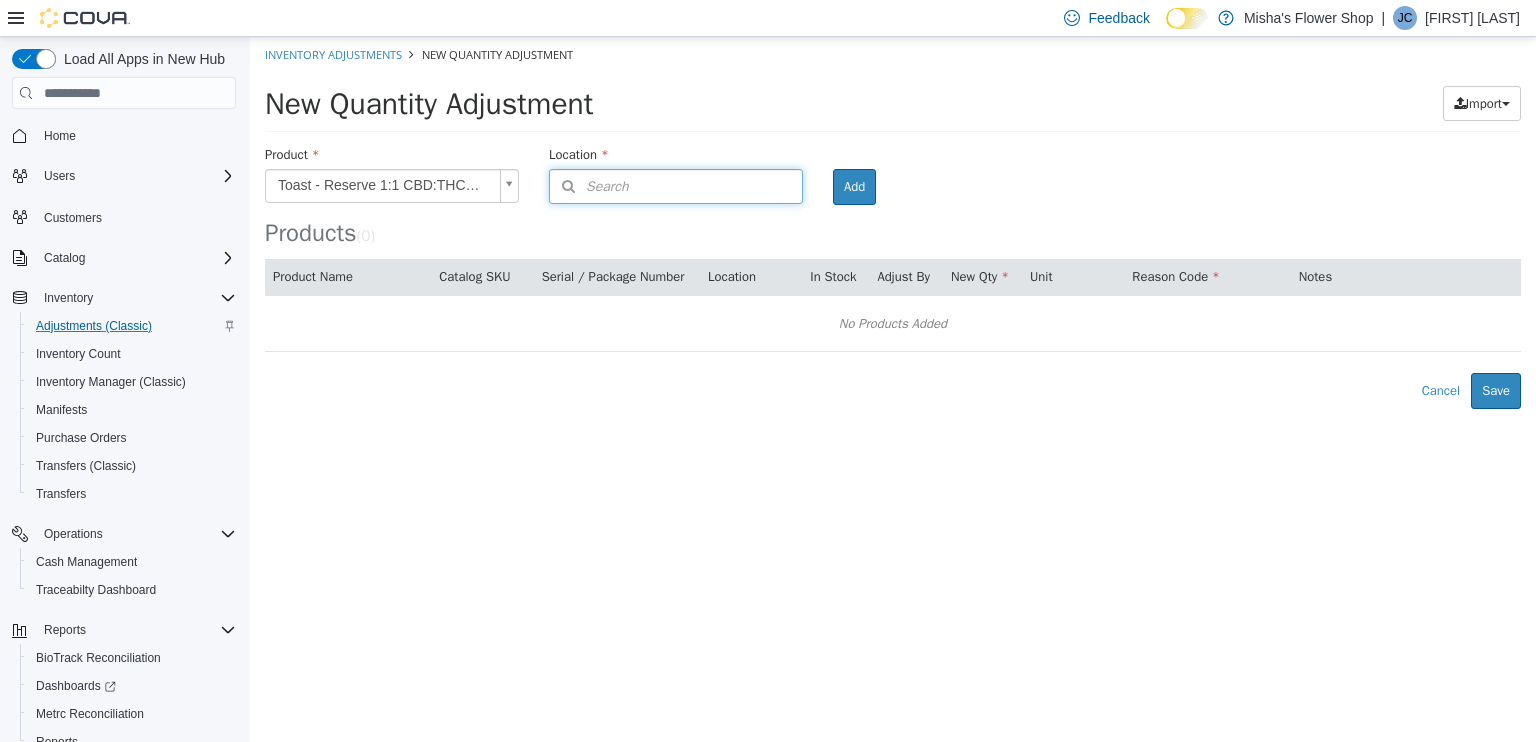 click on "Search" at bounding box center [676, 186] 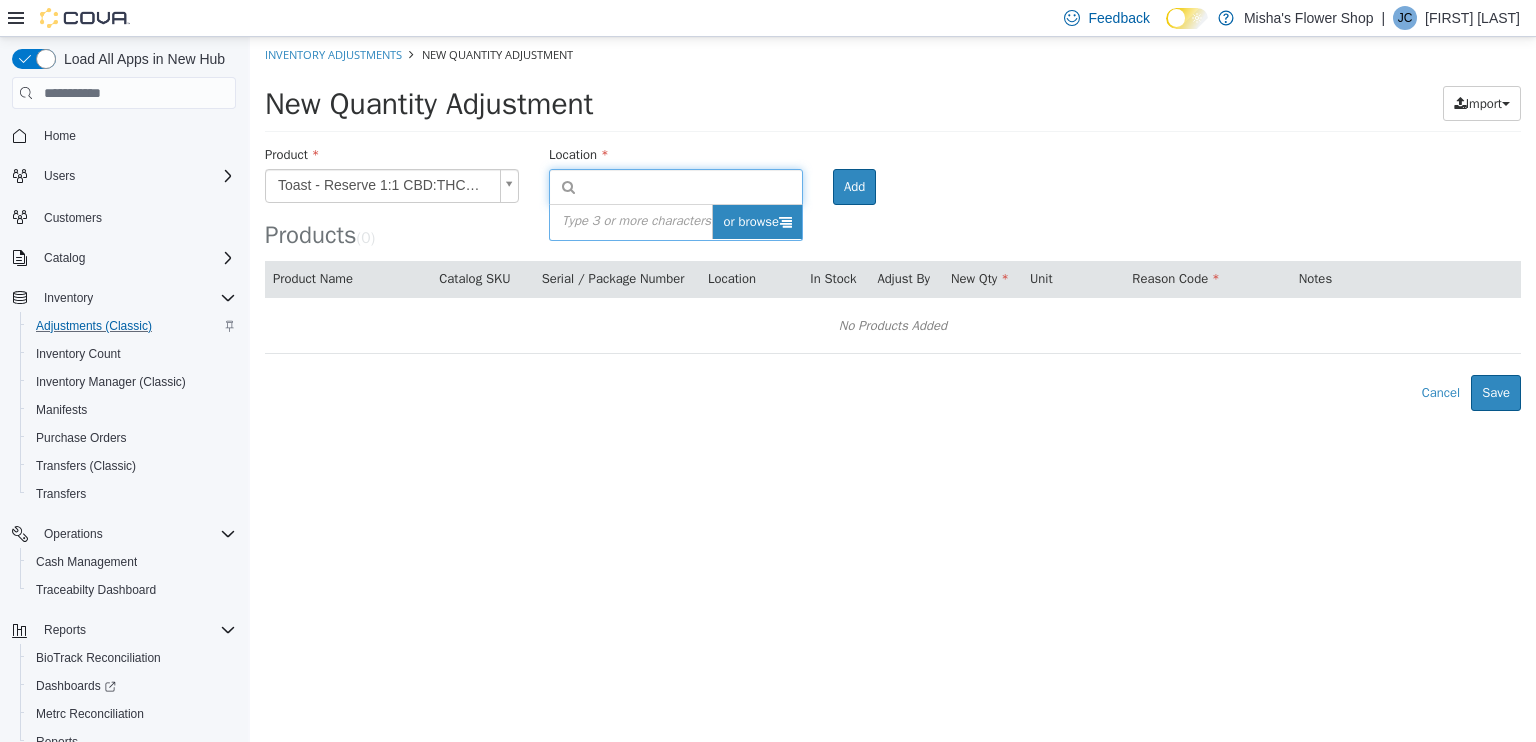 click at bounding box center [785, 221] 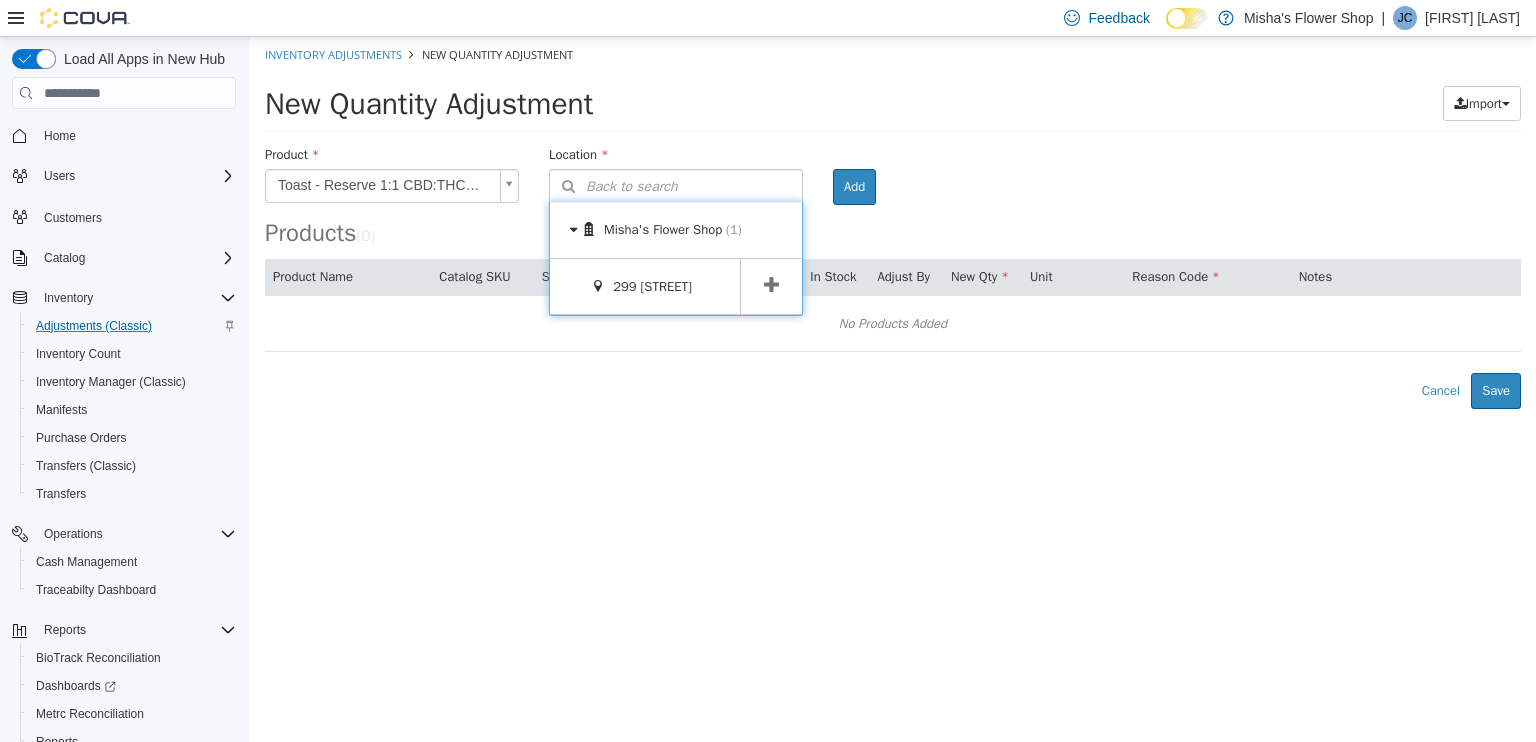 click at bounding box center [771, 285] 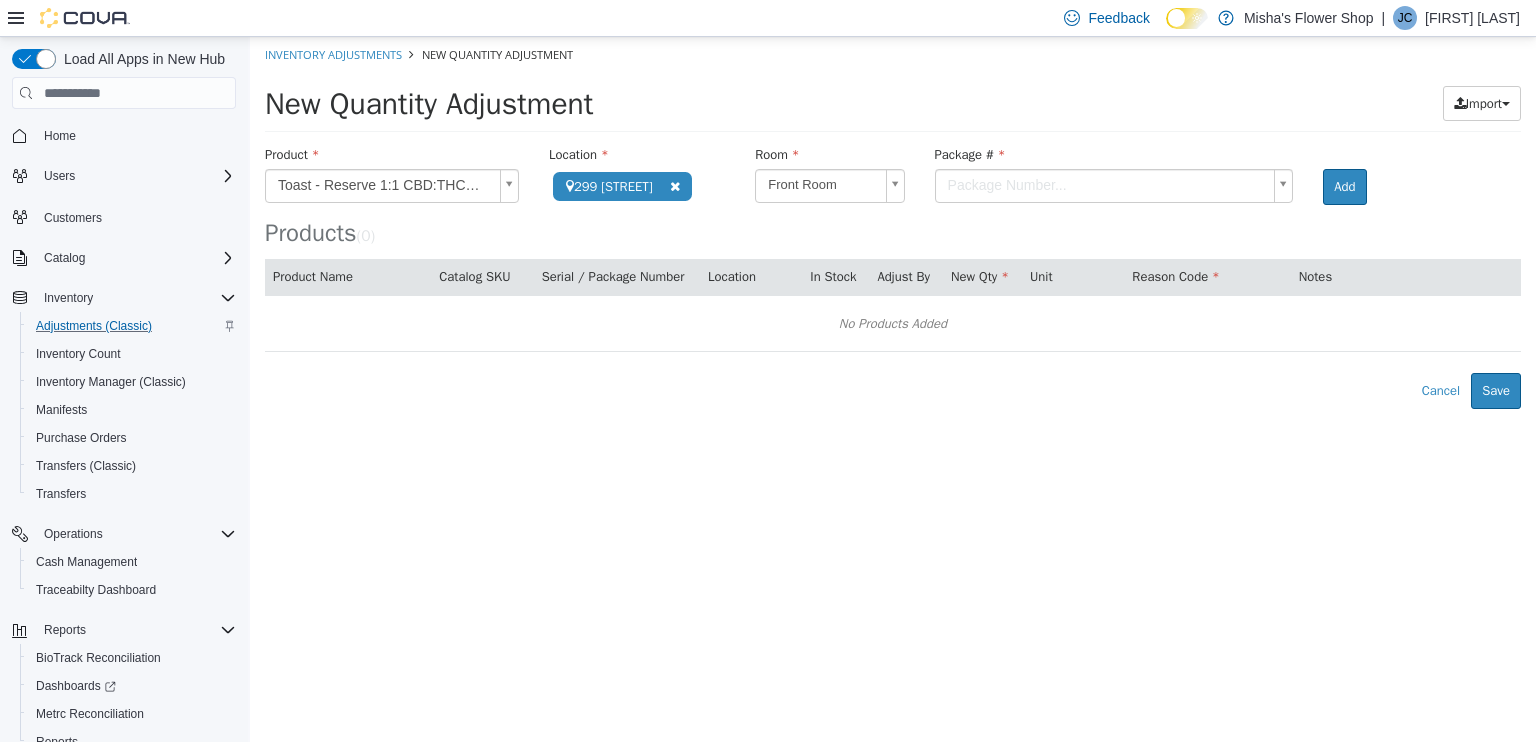 click on "**********" at bounding box center (893, 223) 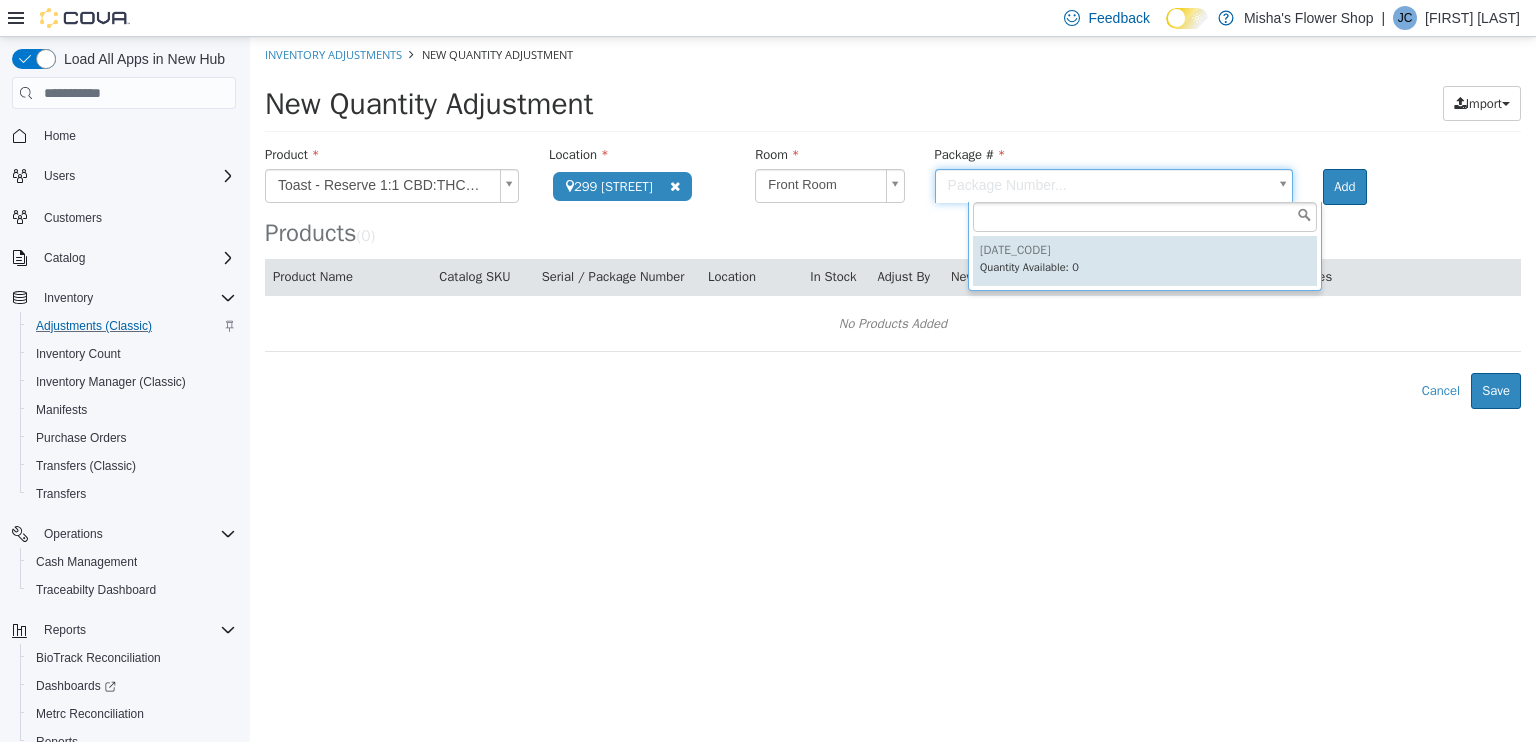 type on "**********" 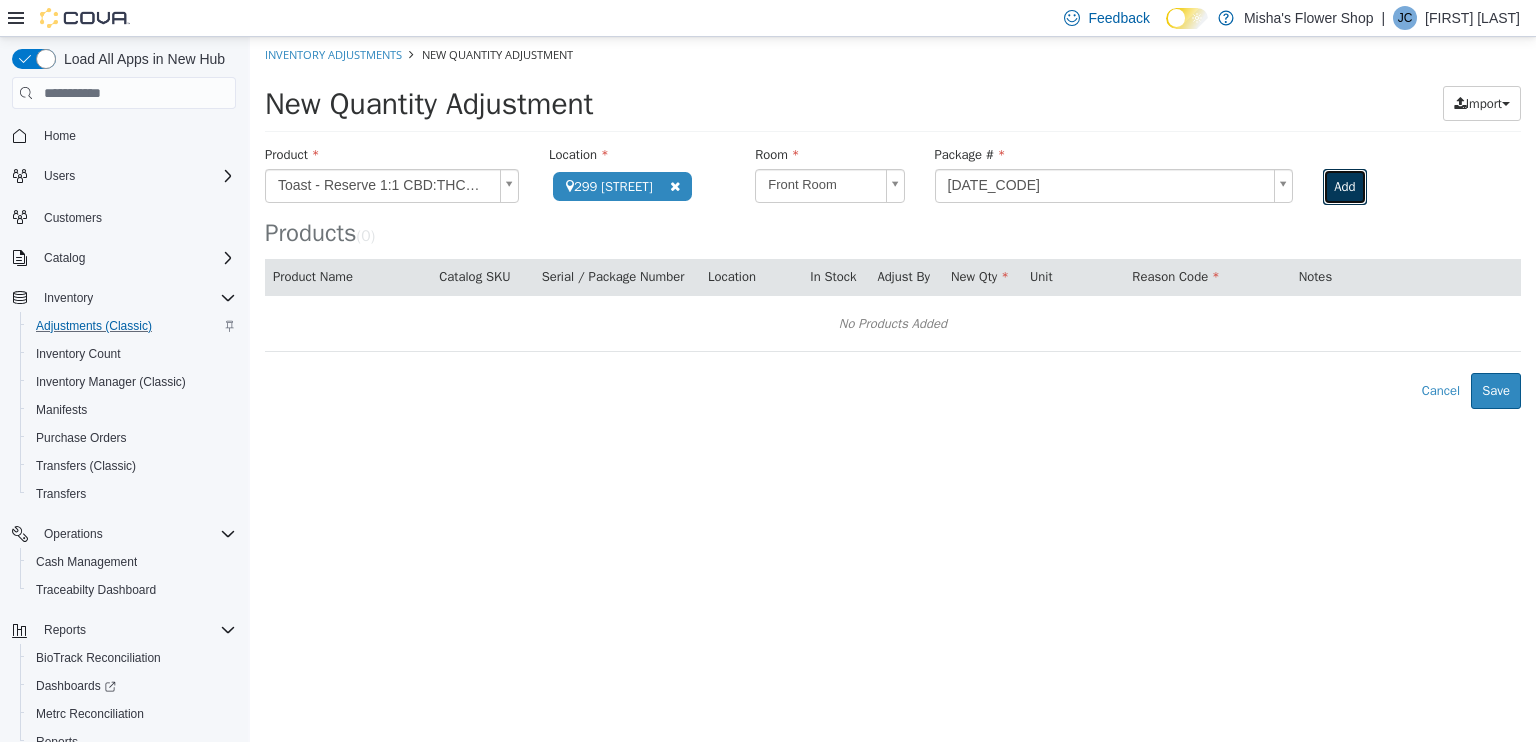 click on "Add" at bounding box center [1344, 187] 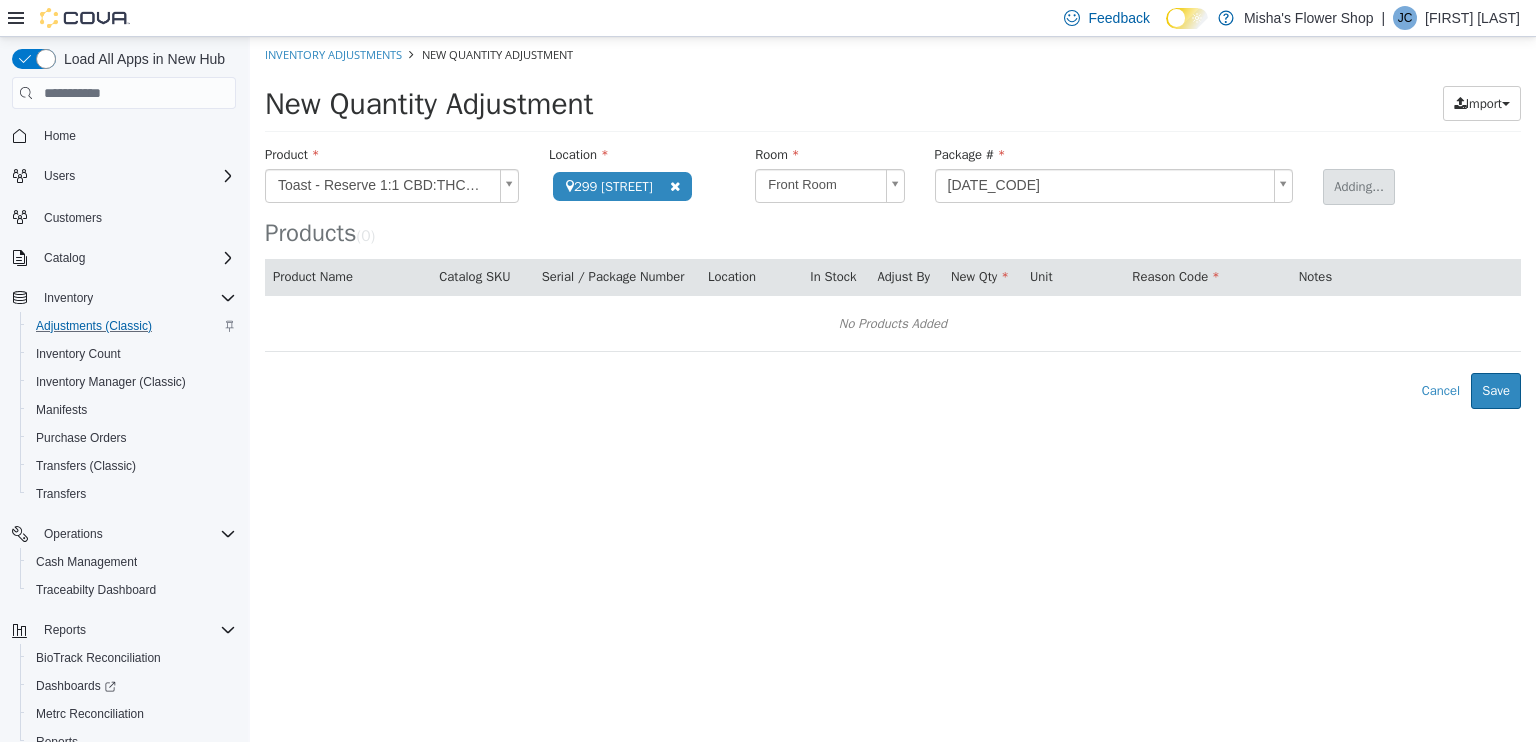 type 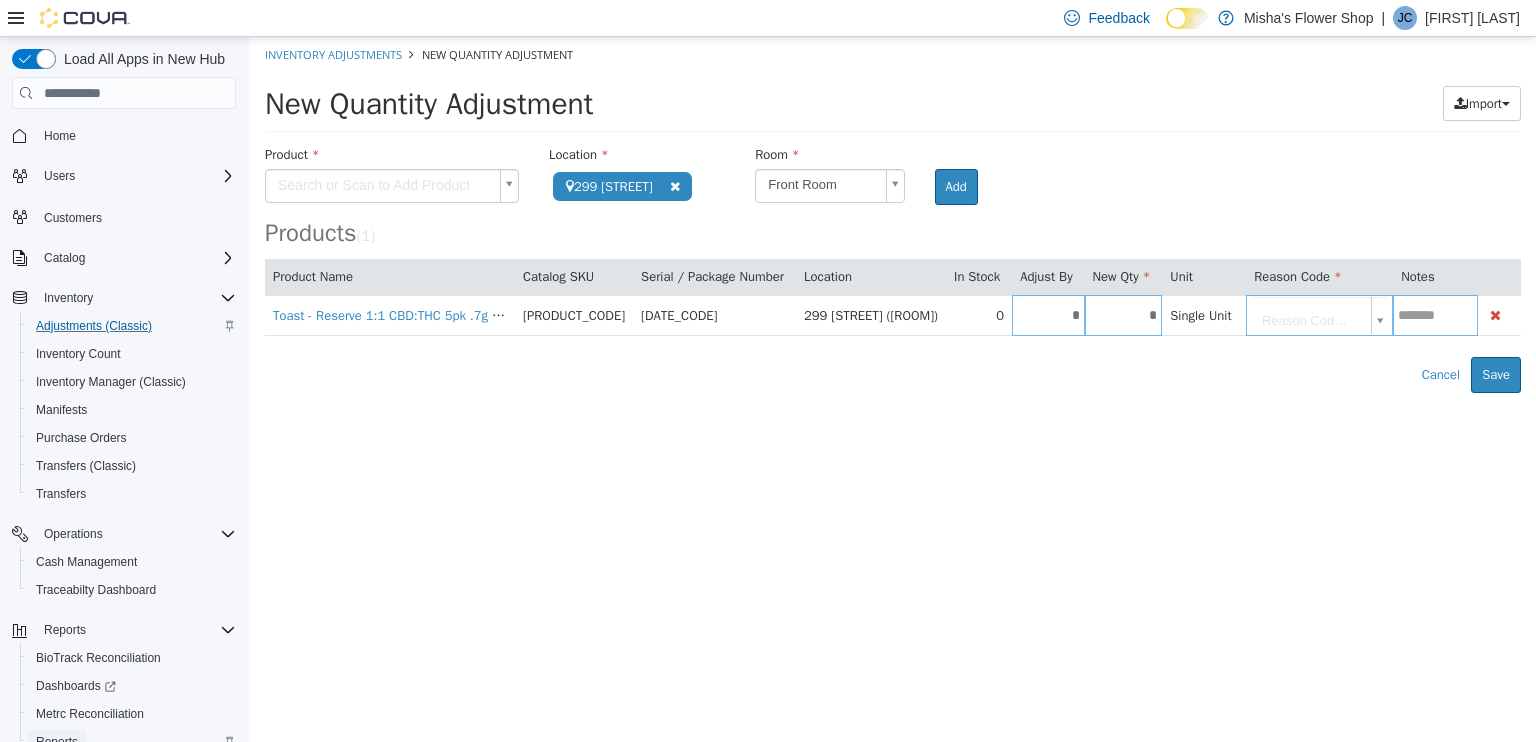 click on "Reports" at bounding box center [57, 742] 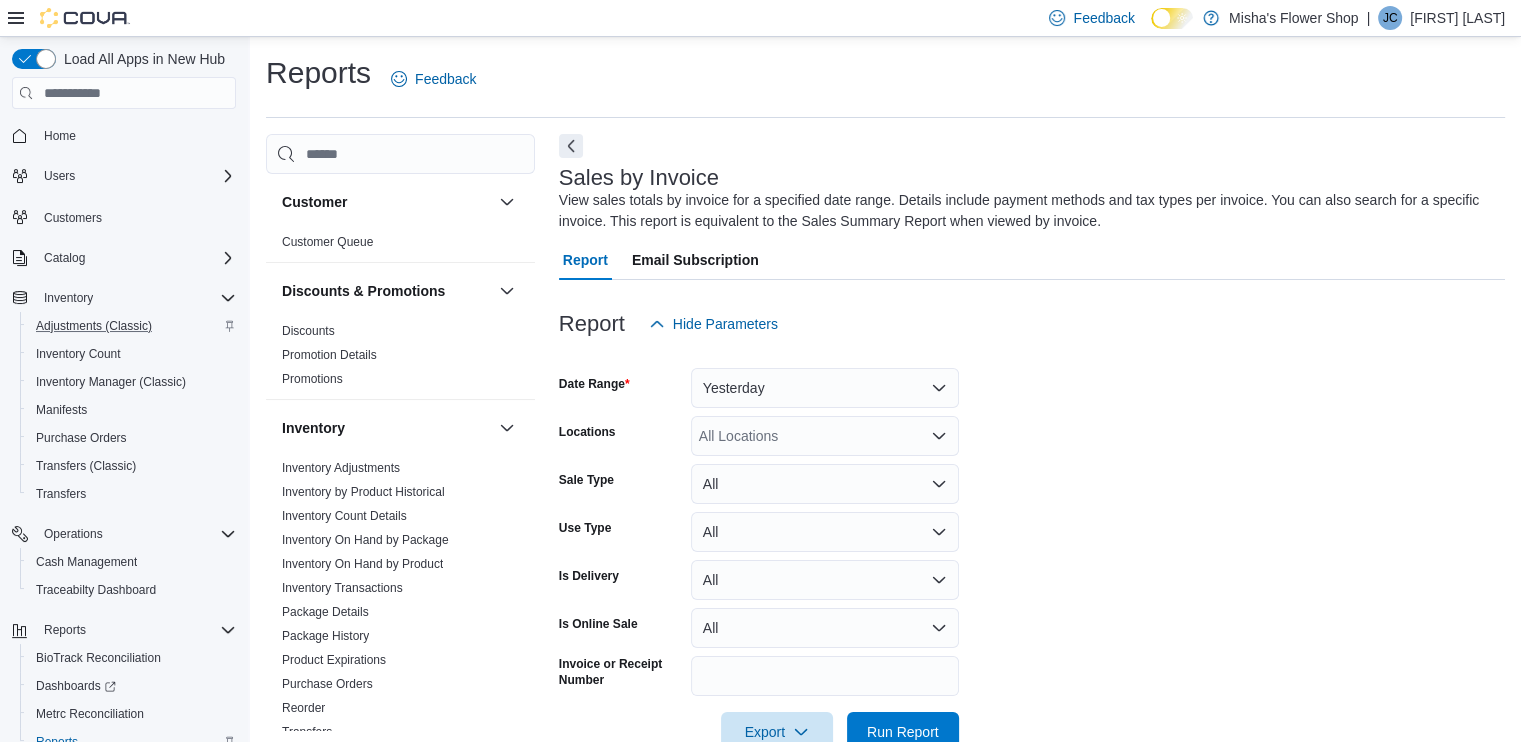 scroll, scrollTop: 49, scrollLeft: 0, axis: vertical 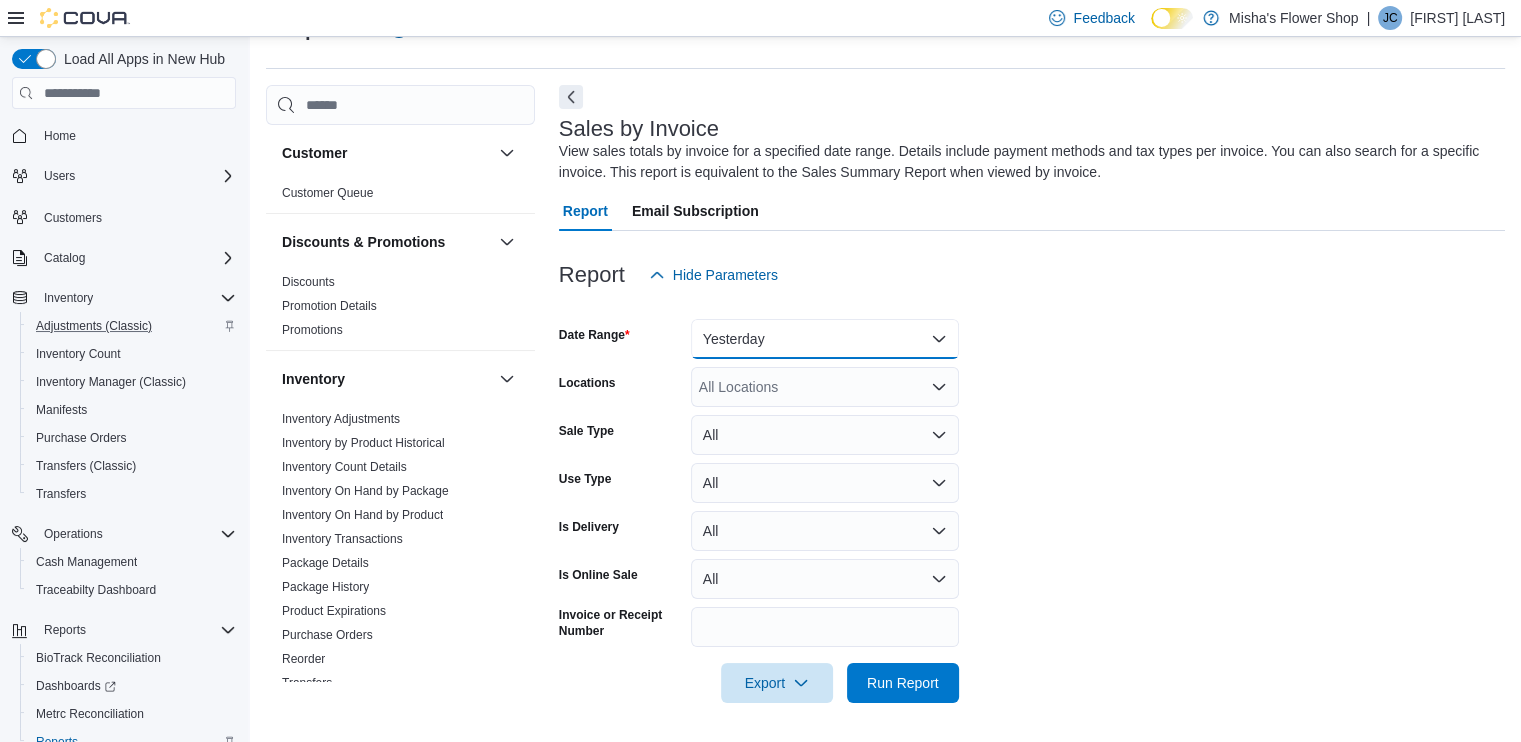 click on "Yesterday" at bounding box center [825, 339] 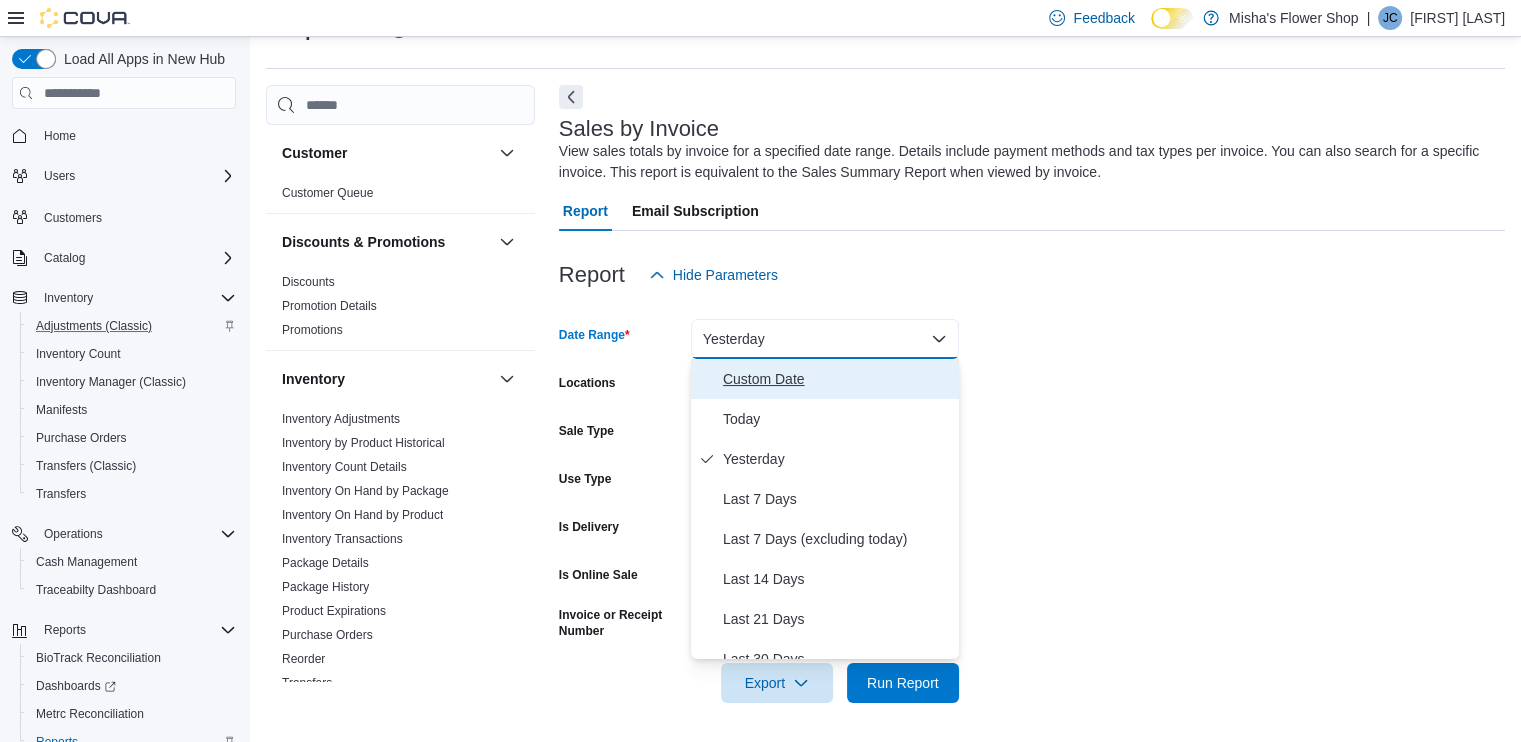 click on "Custom Date" at bounding box center [837, 379] 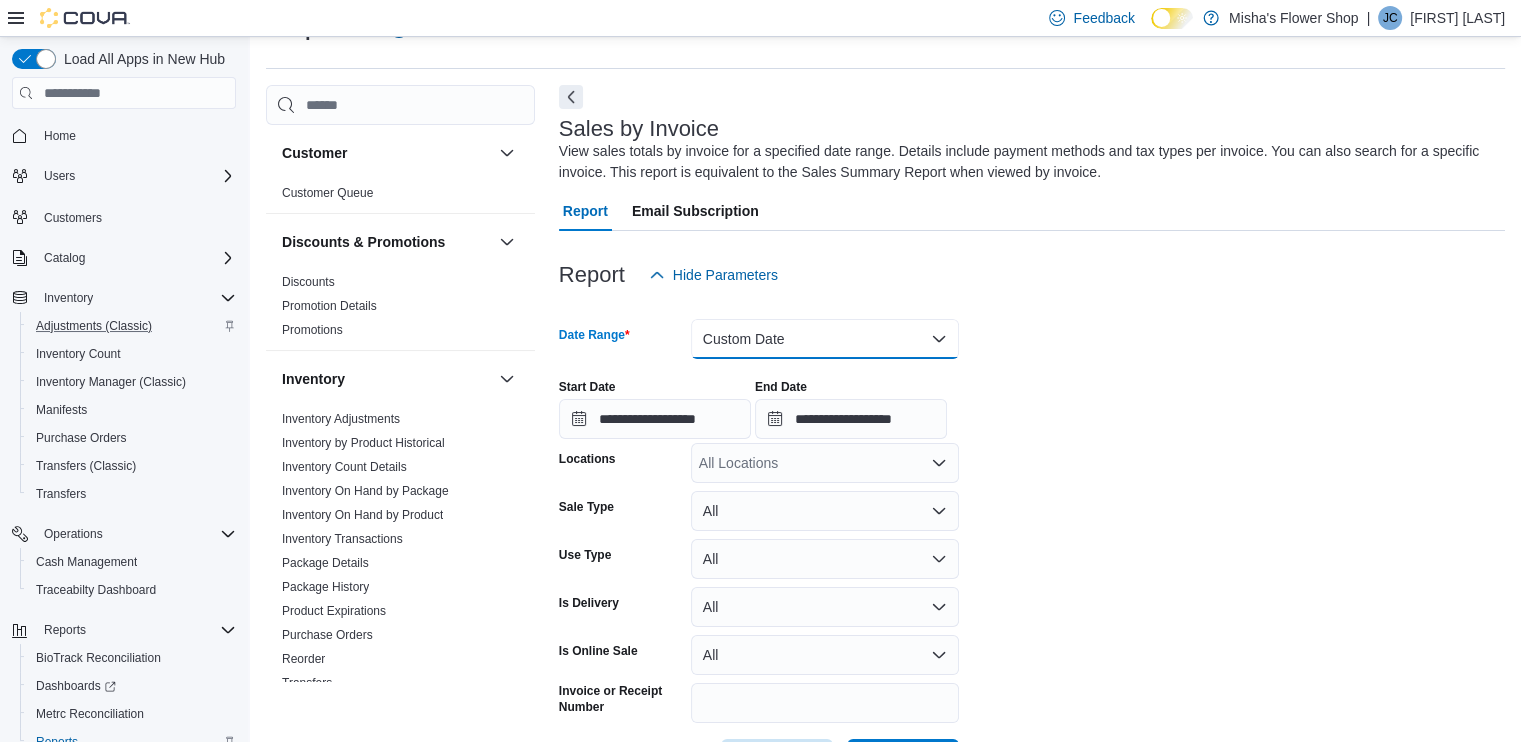 click on "Custom Date" at bounding box center (825, 339) 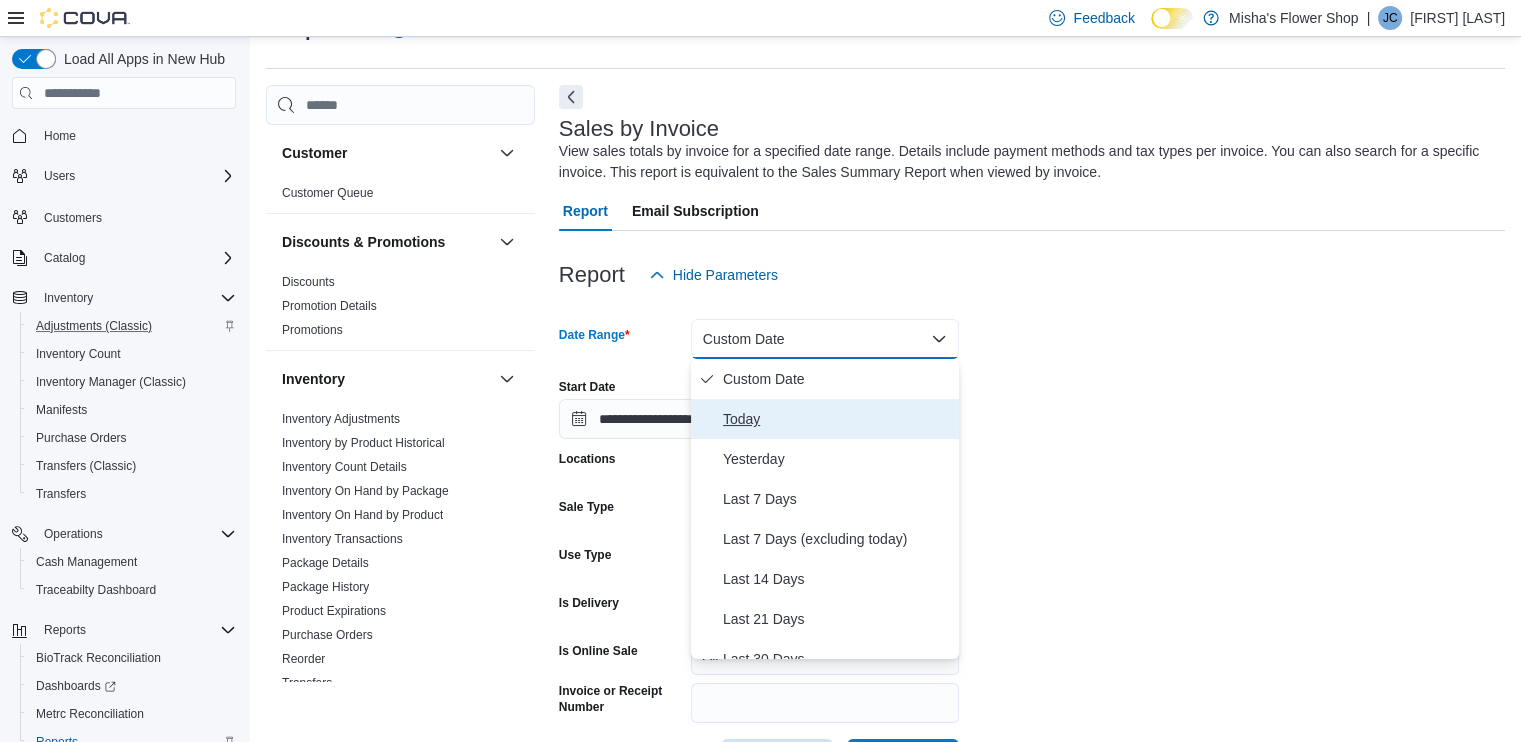 click on "Today" at bounding box center [825, 419] 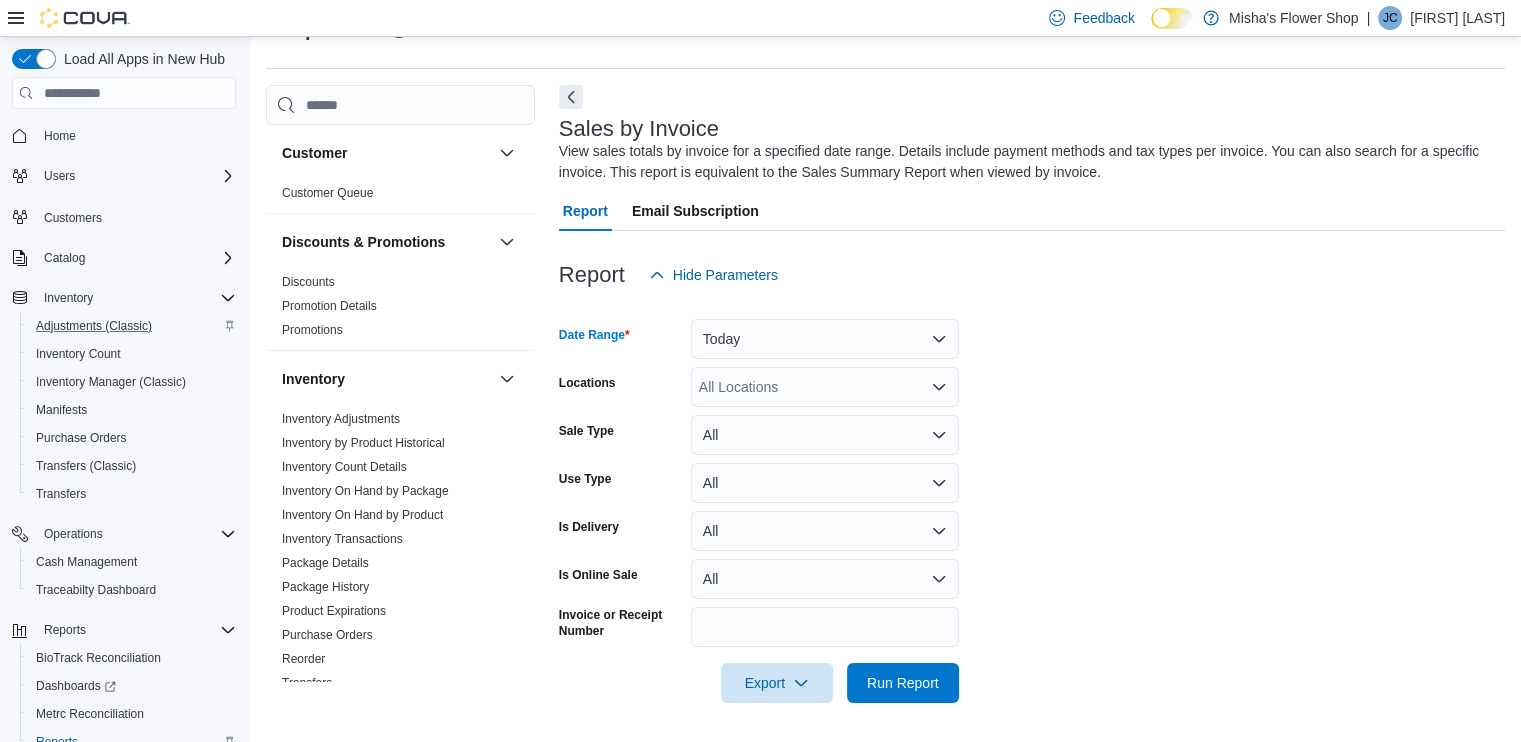 click on "All Locations" at bounding box center [825, 387] 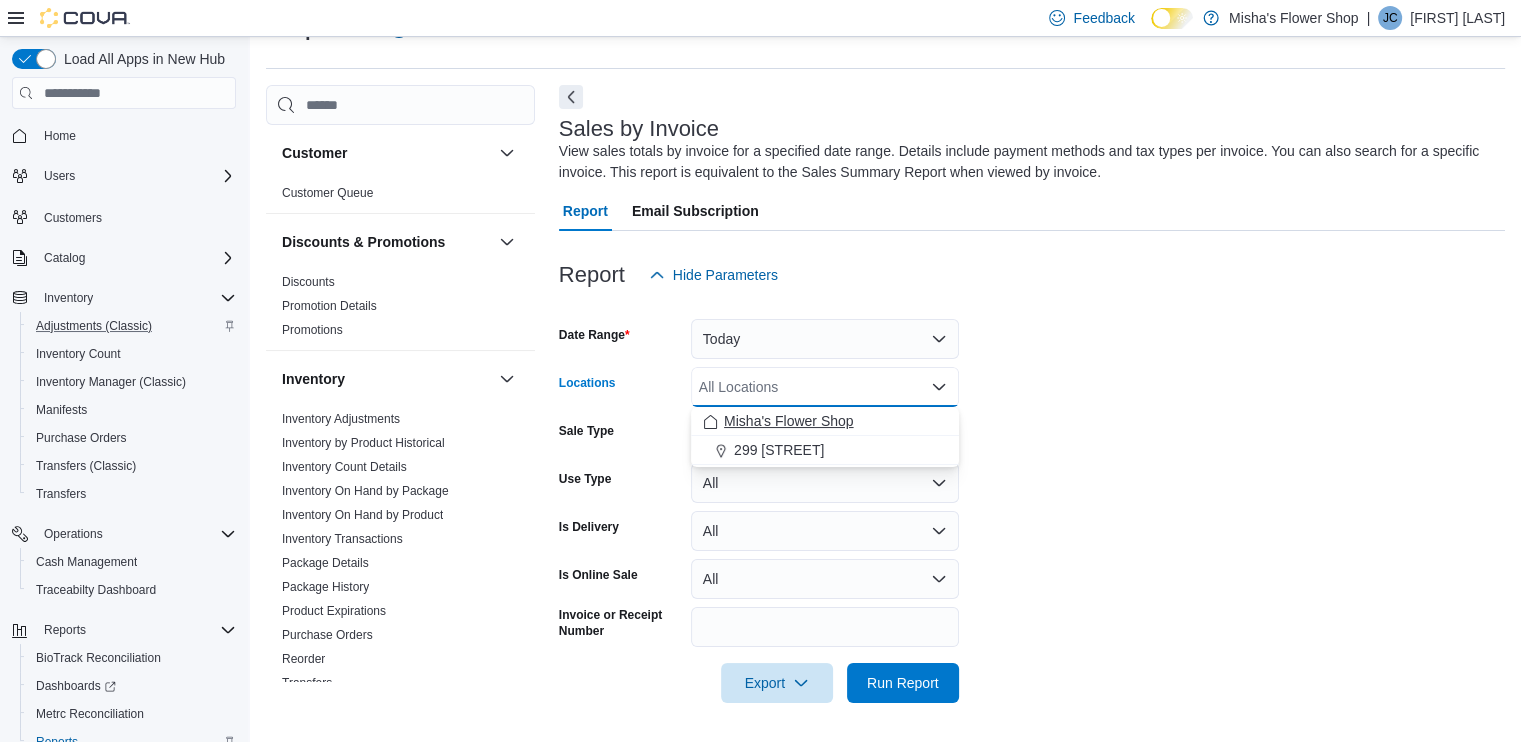 click on "Misha's Flower Shop" at bounding box center (789, 421) 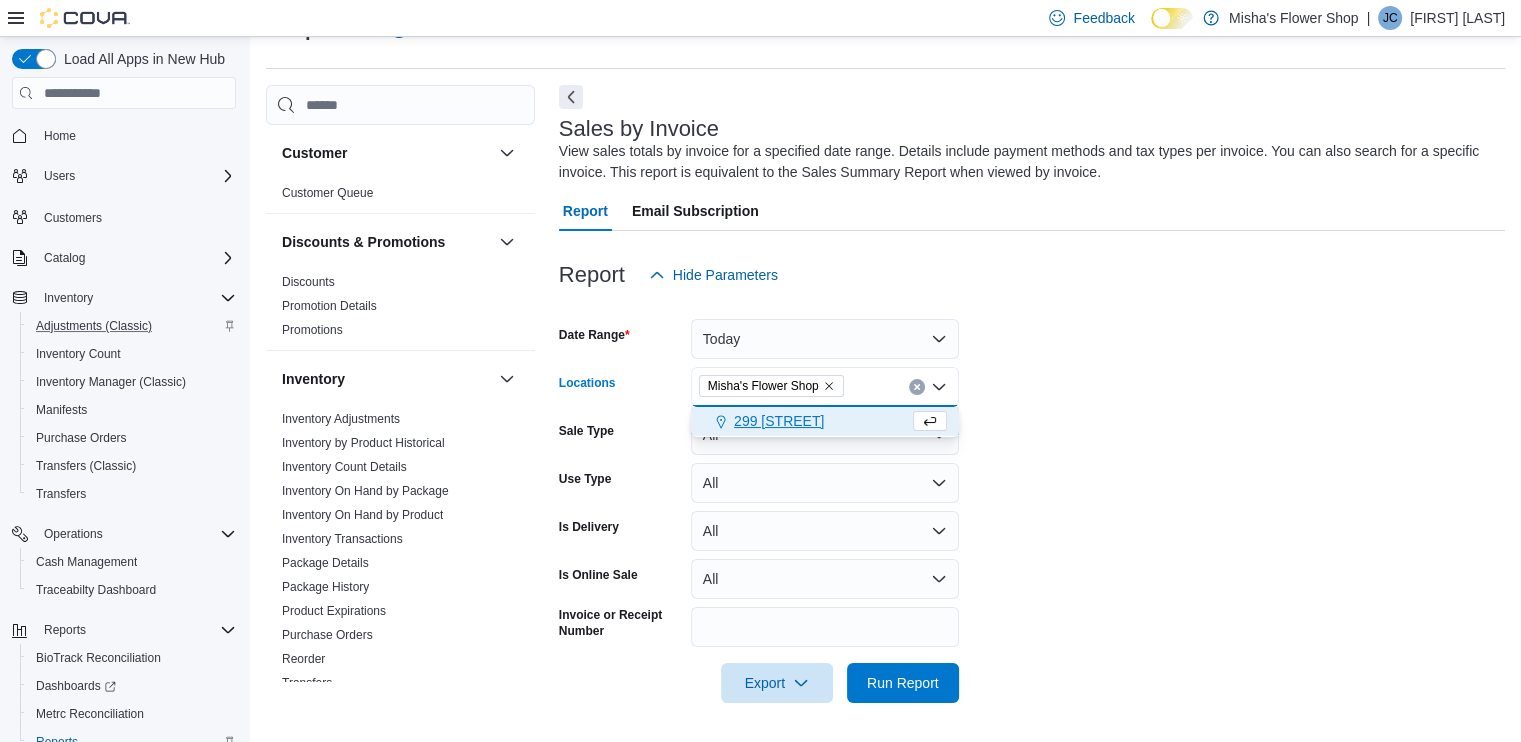 click on "299 [STREET]" at bounding box center [779, 421] 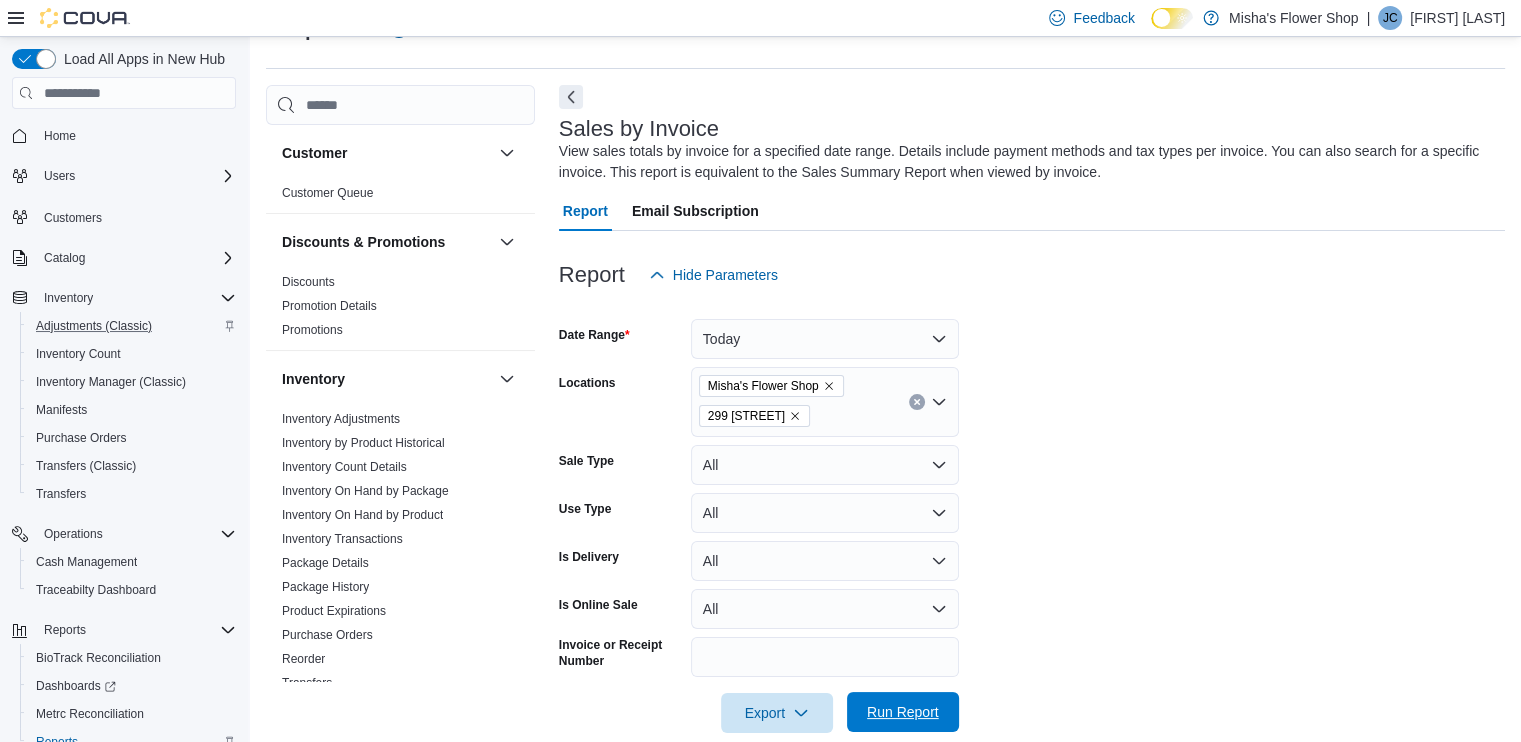 click on "Run Report" at bounding box center (903, 712) 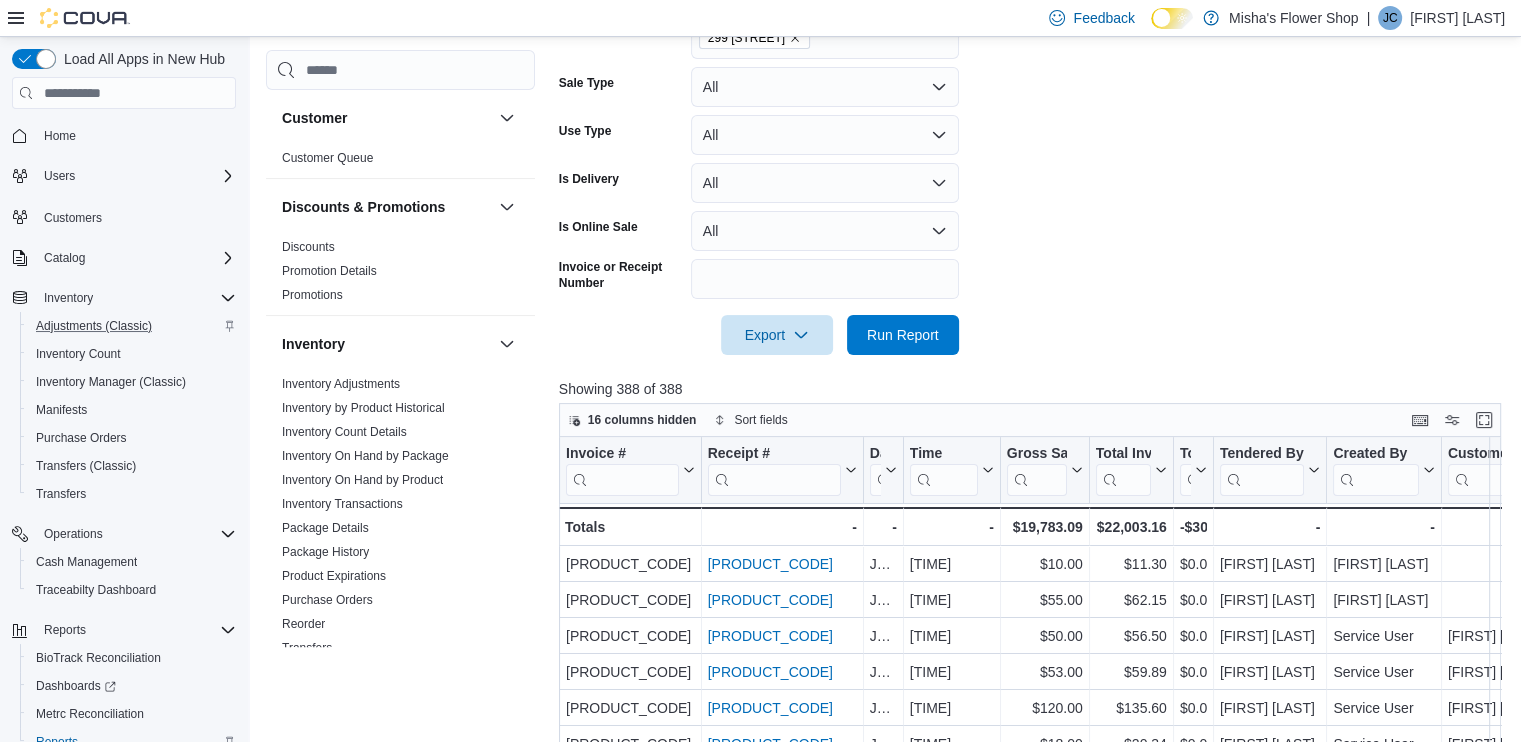 scroll, scrollTop: 452, scrollLeft: 0, axis: vertical 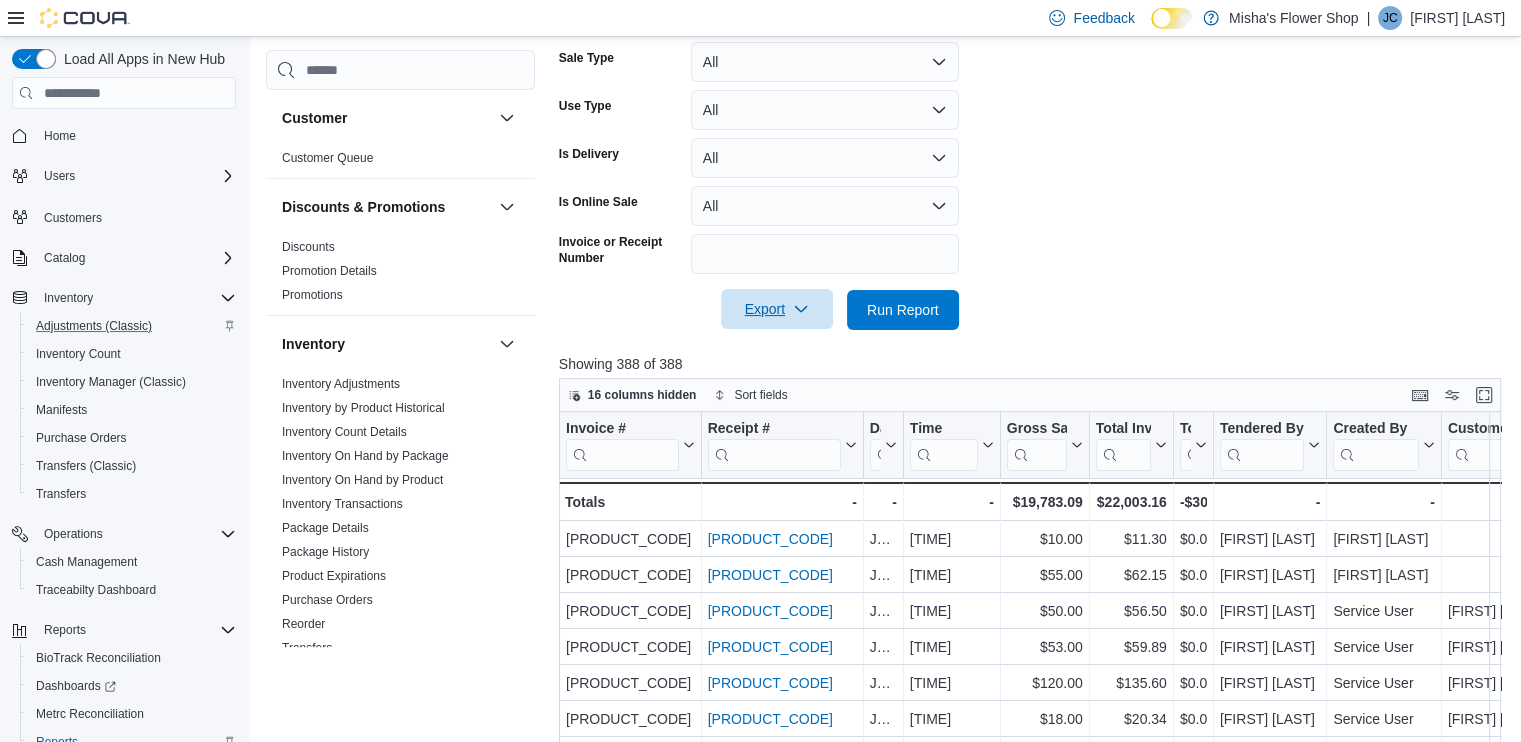 click on "Export" at bounding box center (777, 309) 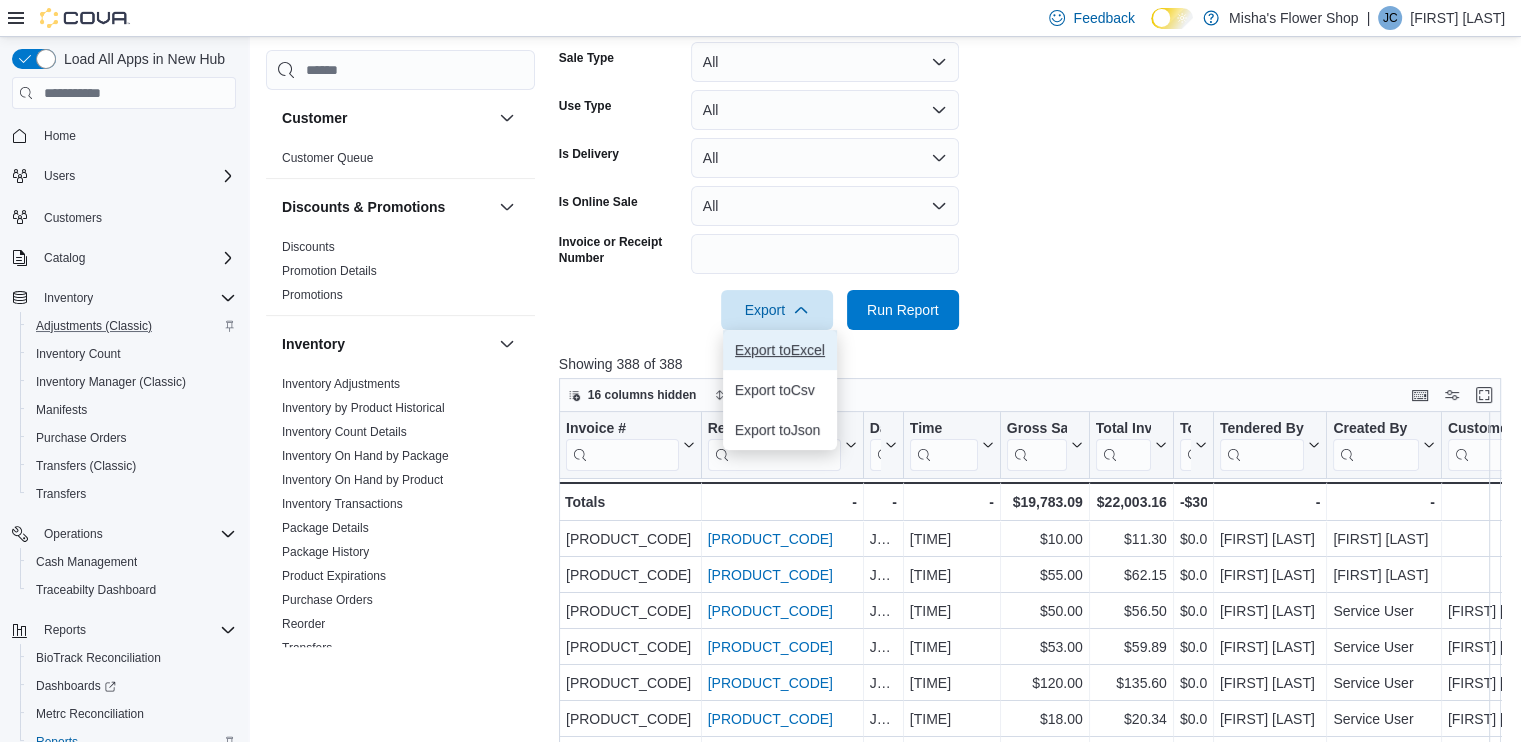 click on "Export to  Excel" at bounding box center [780, 350] 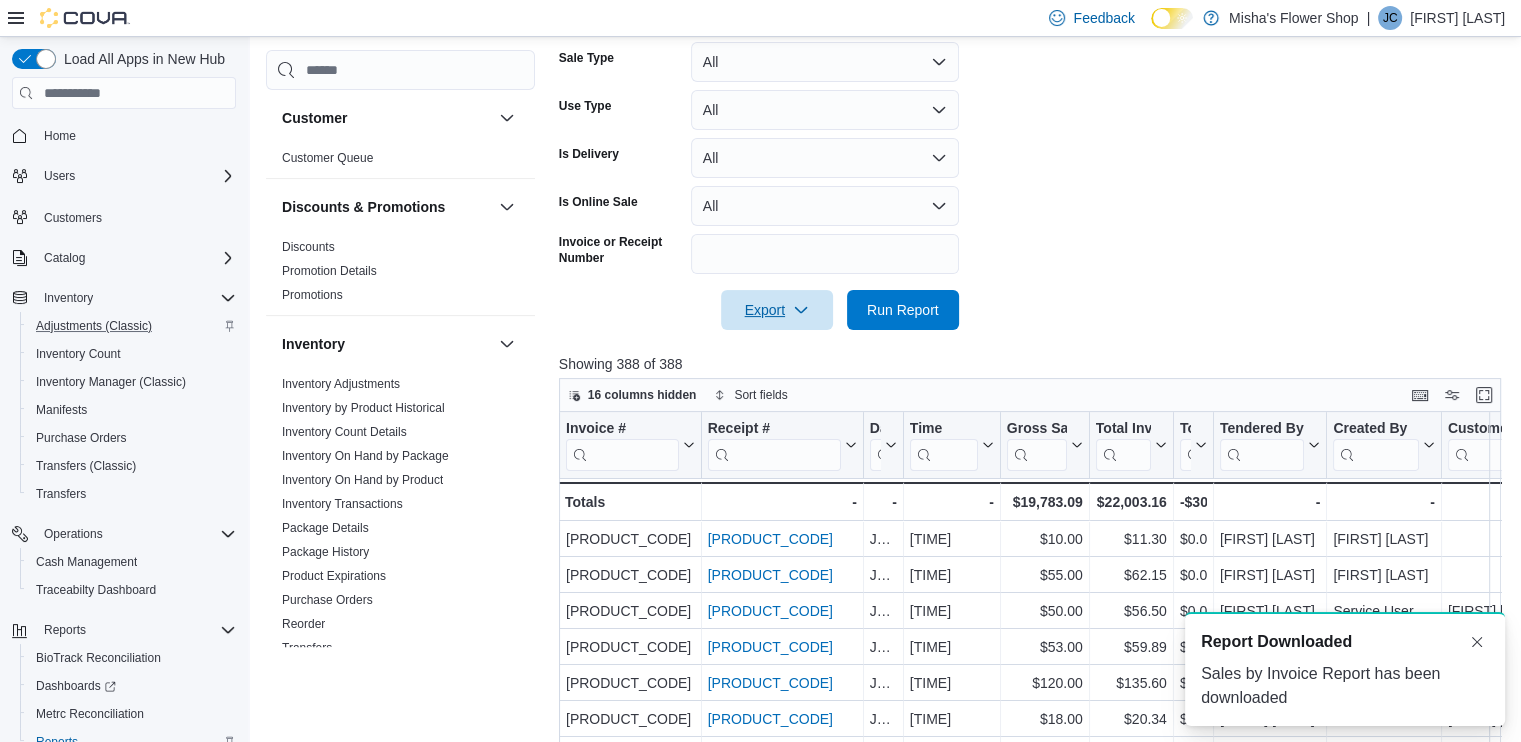 scroll, scrollTop: 0, scrollLeft: 0, axis: both 